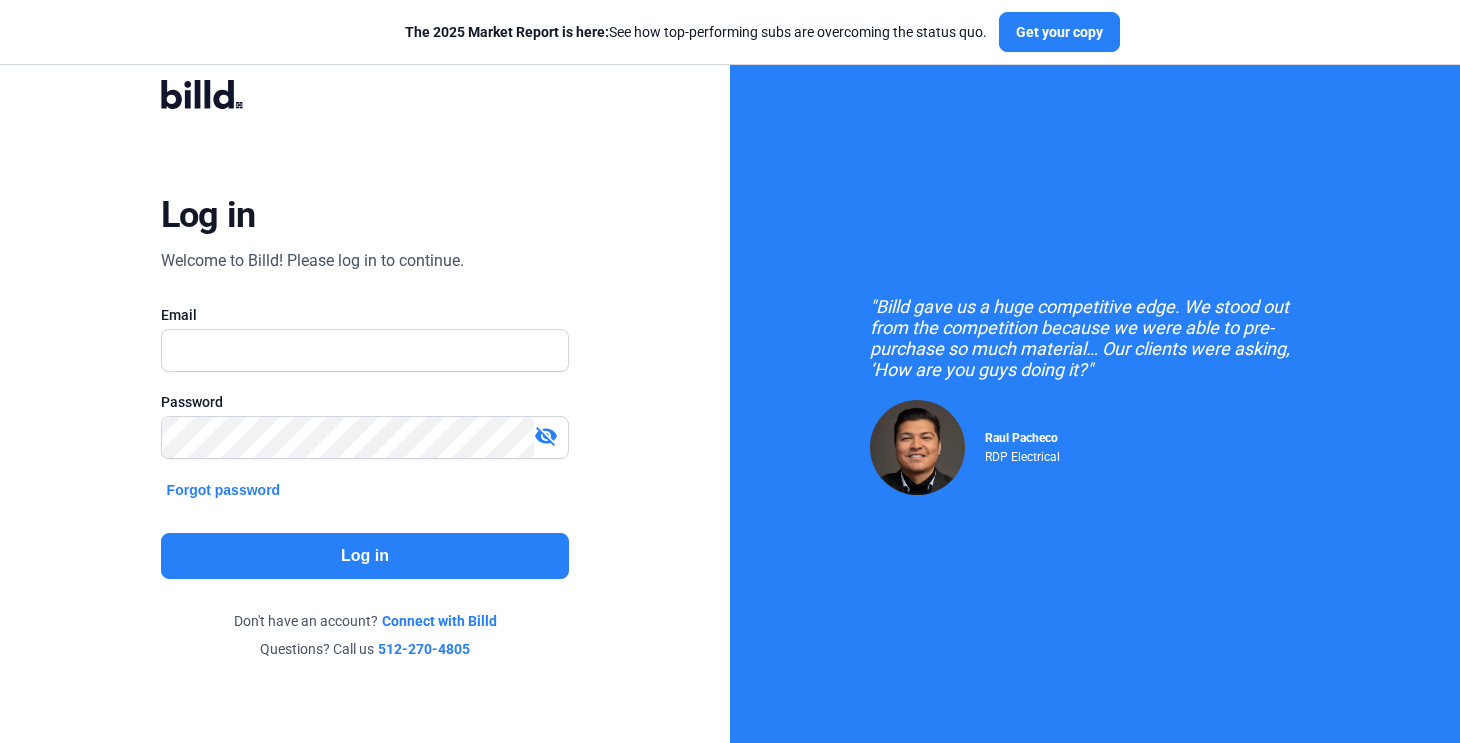 scroll, scrollTop: 0, scrollLeft: 0, axis: both 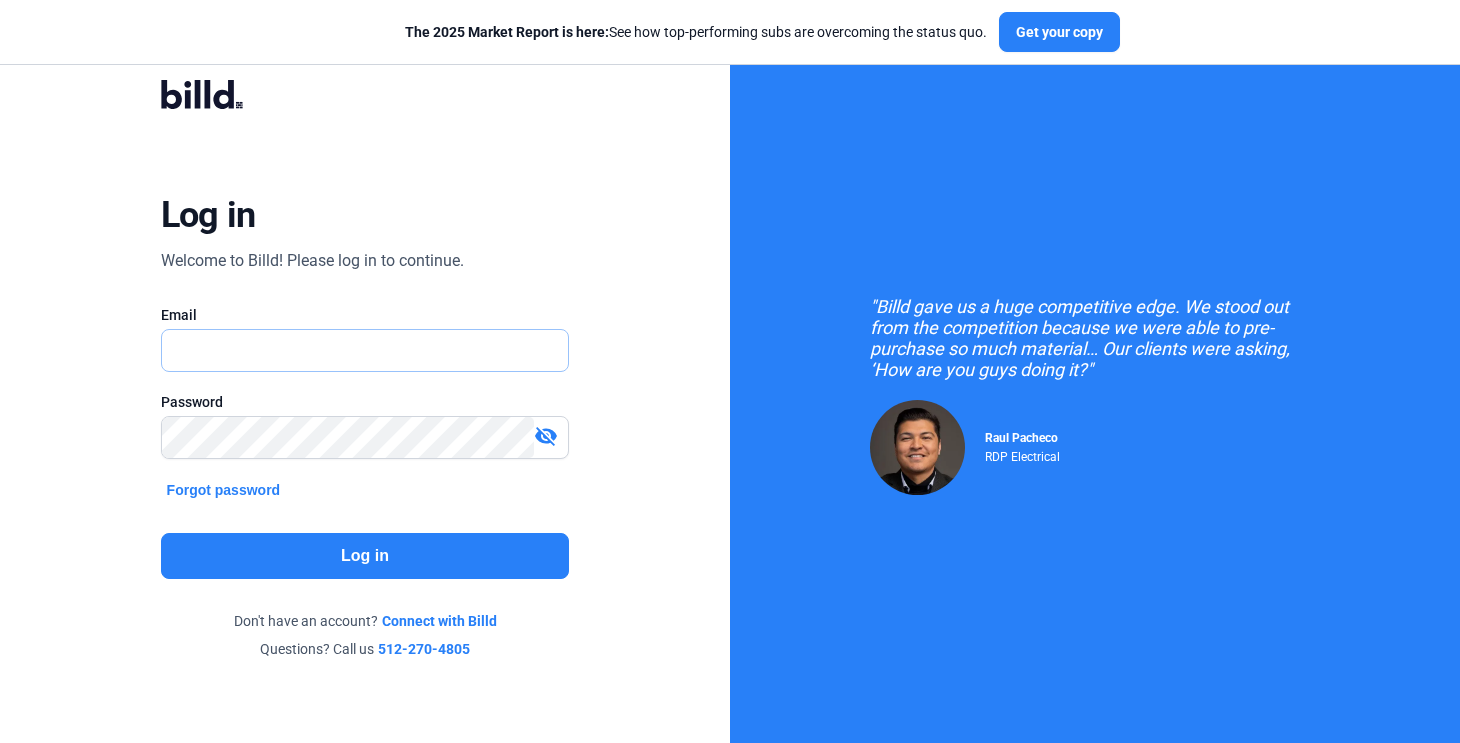click at bounding box center (365, 350) 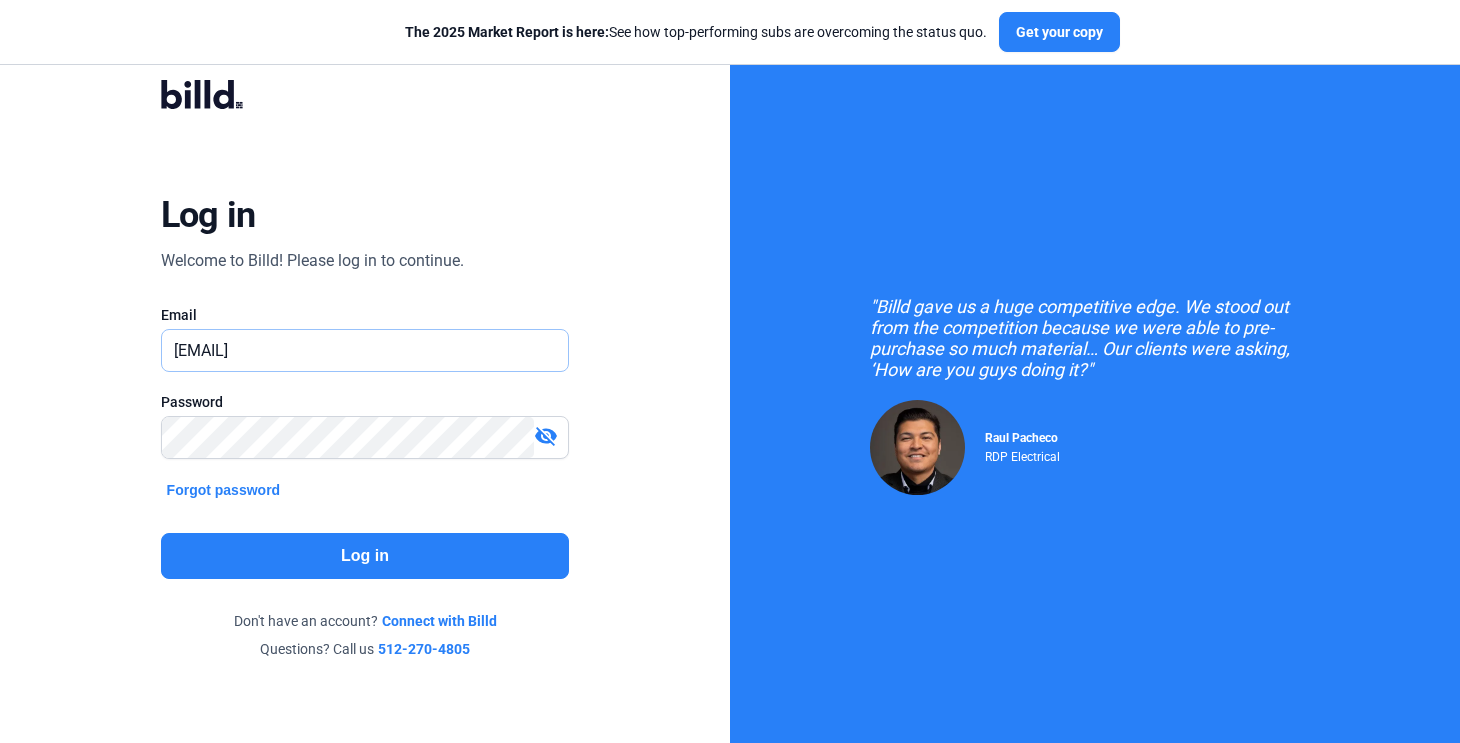type on "[EMAIL]" 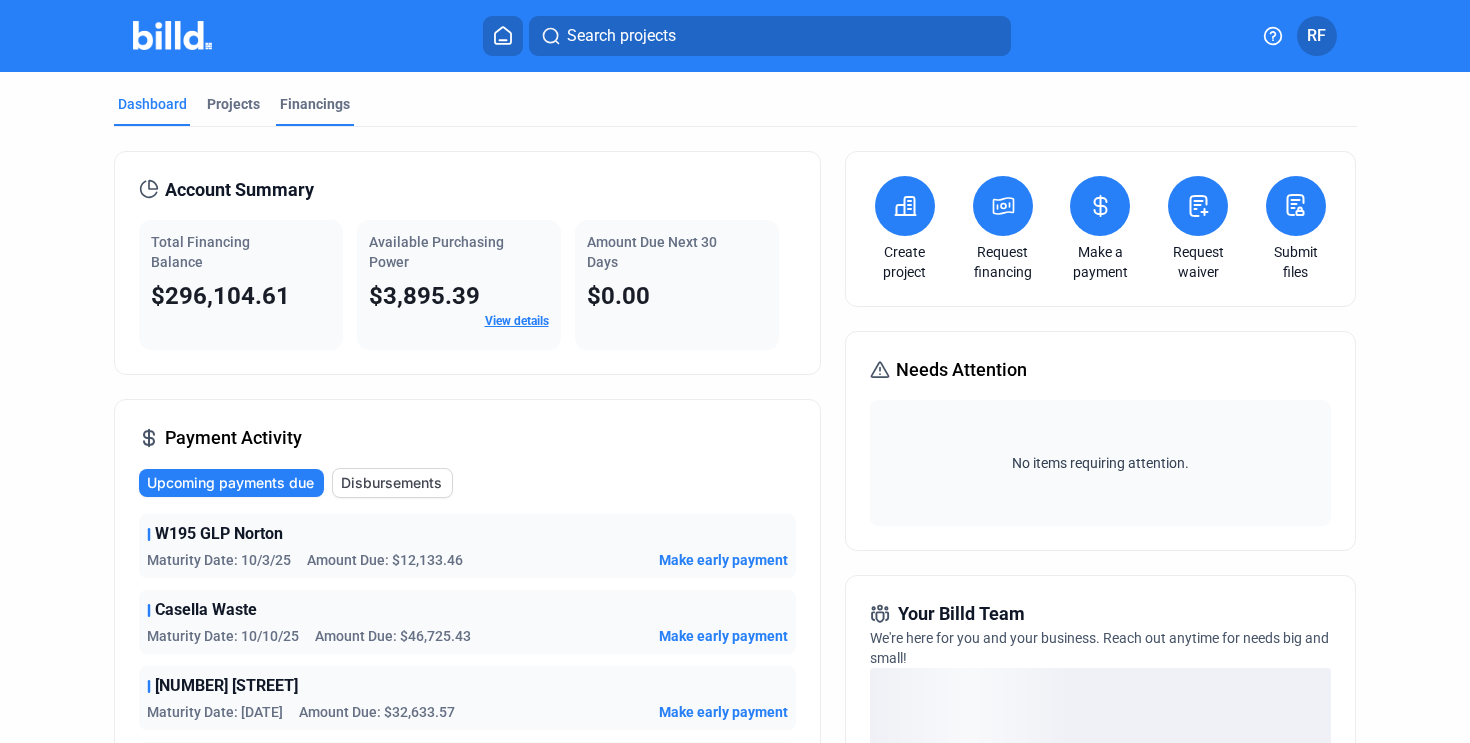 click on "Financings" at bounding box center [315, 110] 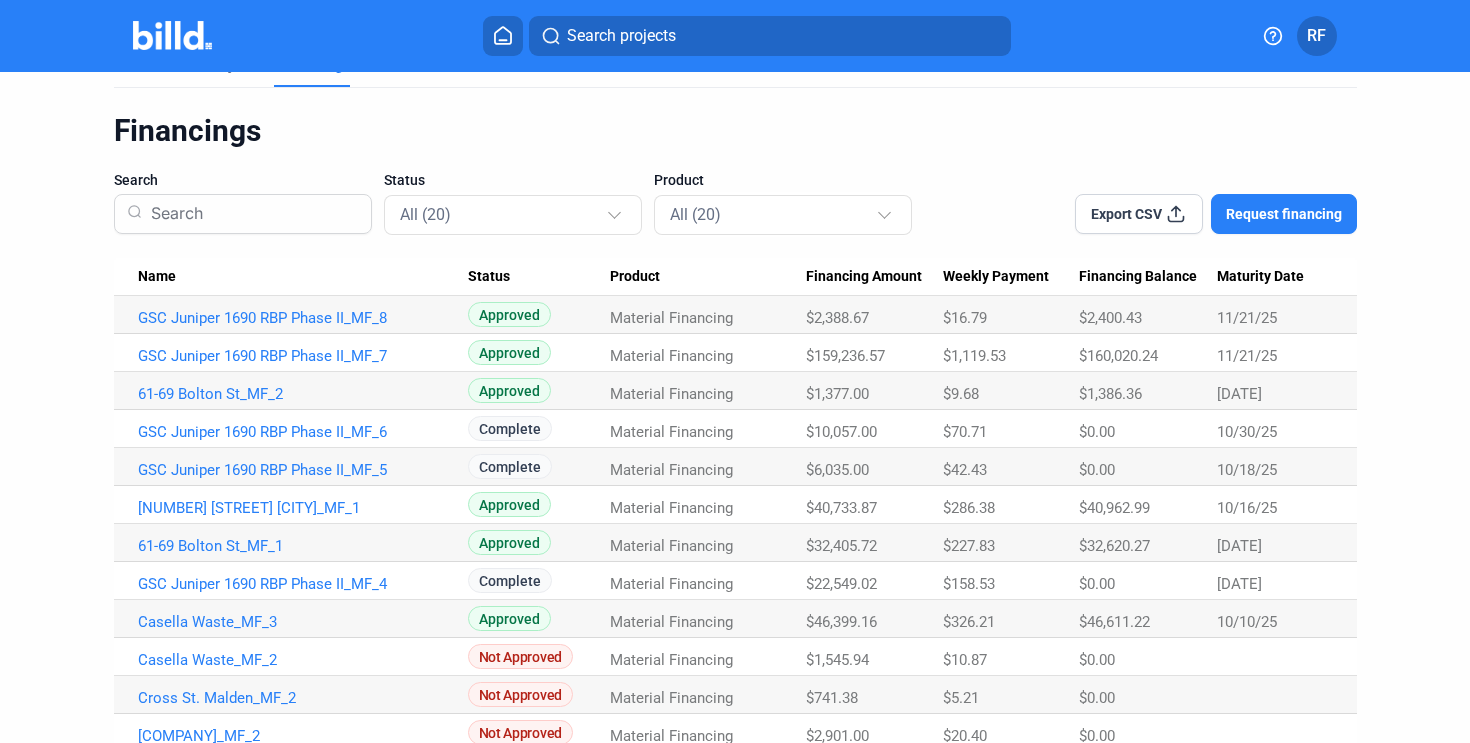 scroll, scrollTop: 42, scrollLeft: 0, axis: vertical 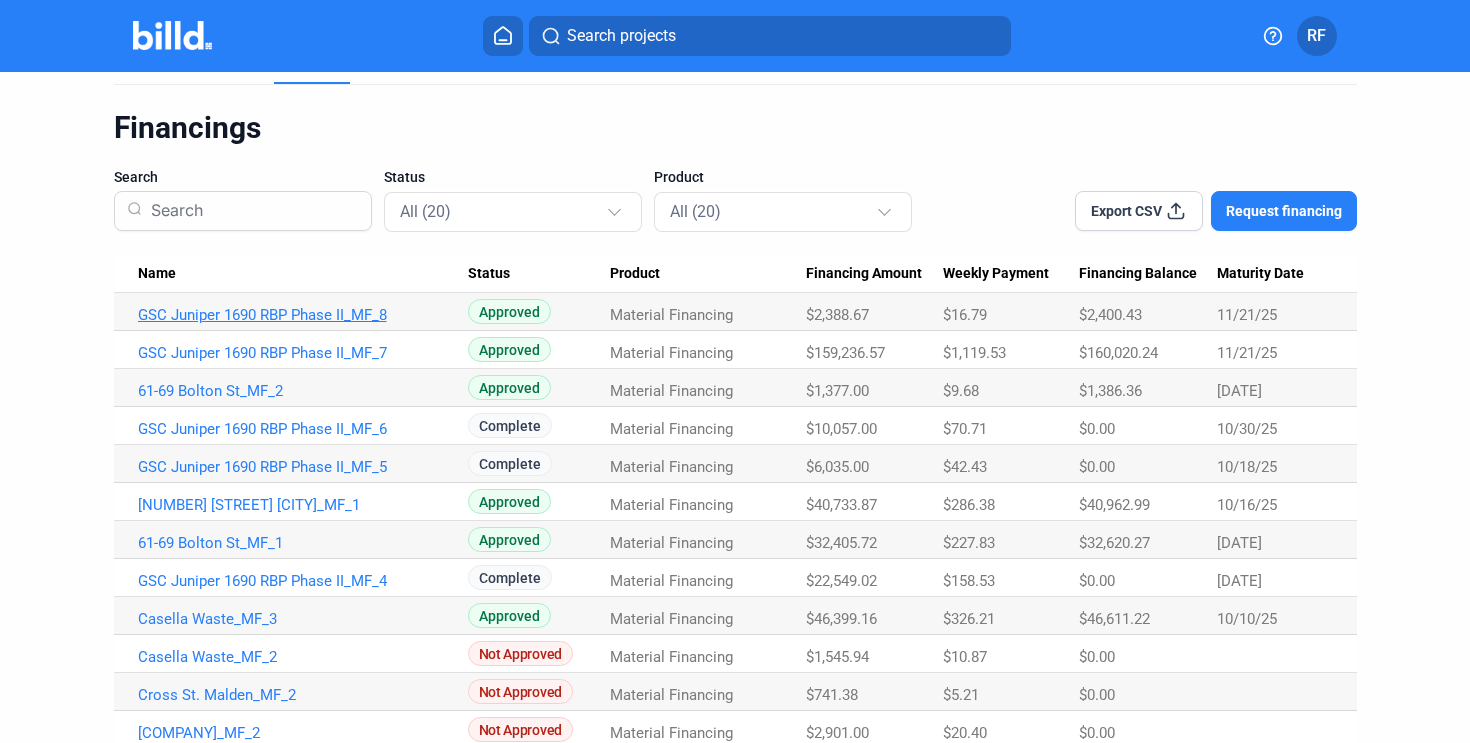 click on "GSC Juniper 1690 RBP Phase II_MF_8" at bounding box center (303, 315) 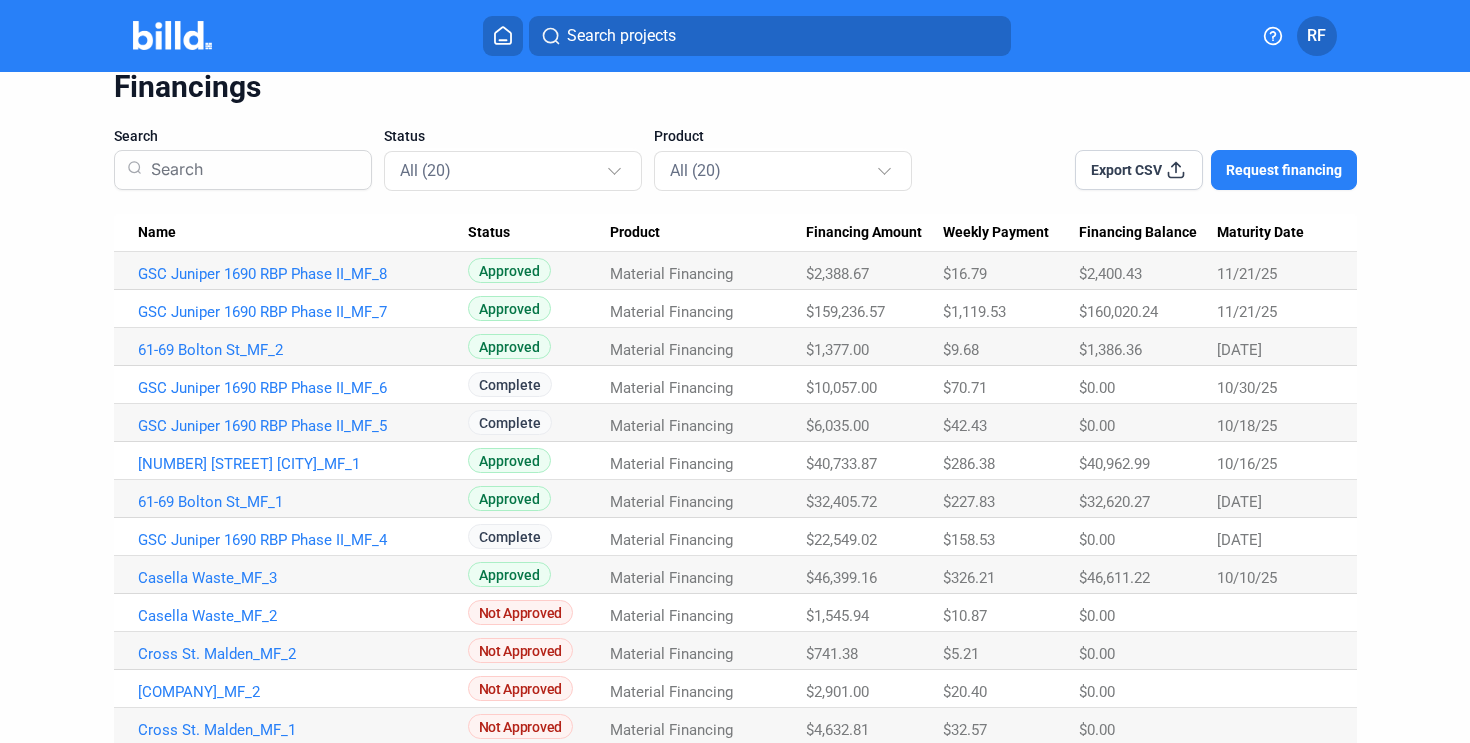 scroll, scrollTop: 86, scrollLeft: 0, axis: vertical 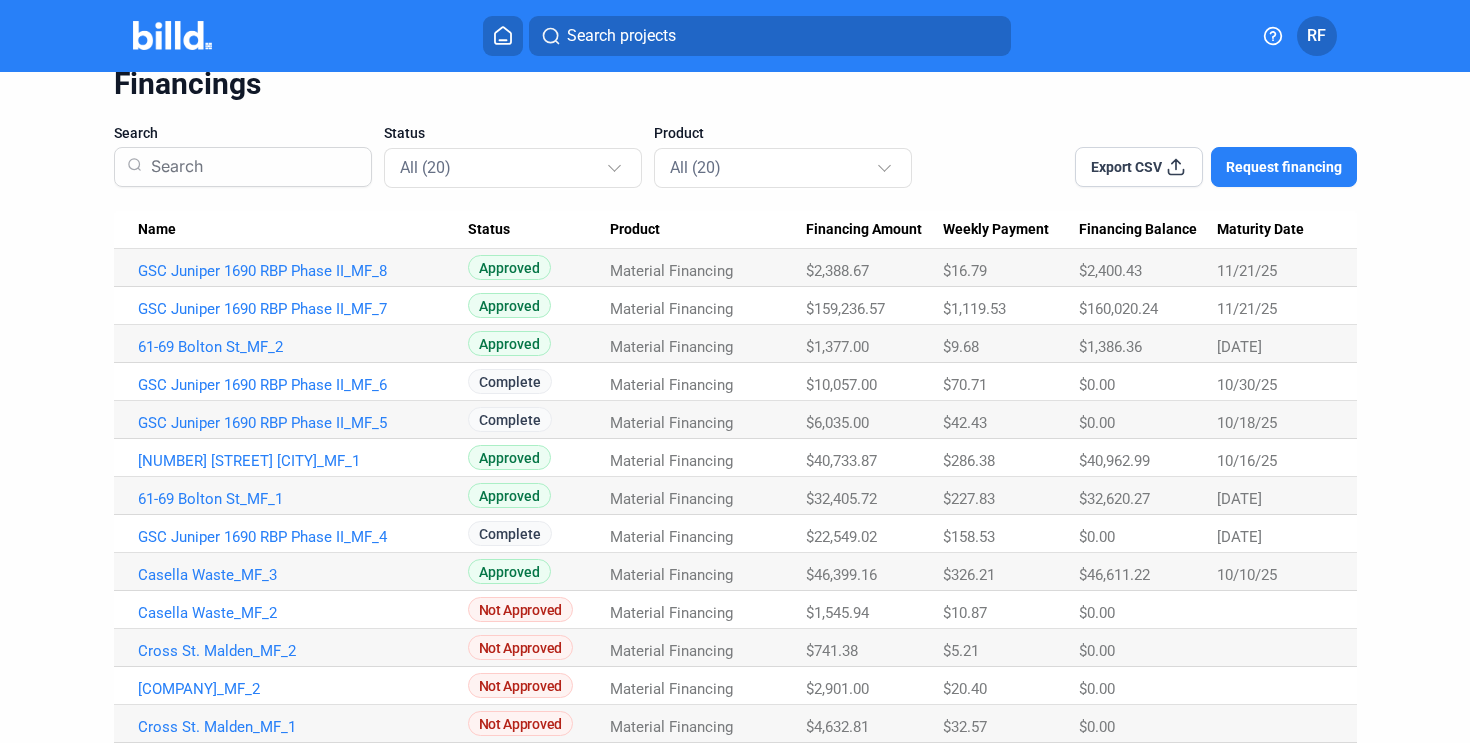 drag, startPoint x: 985, startPoint y: 273, endPoint x: 935, endPoint y: 273, distance: 50 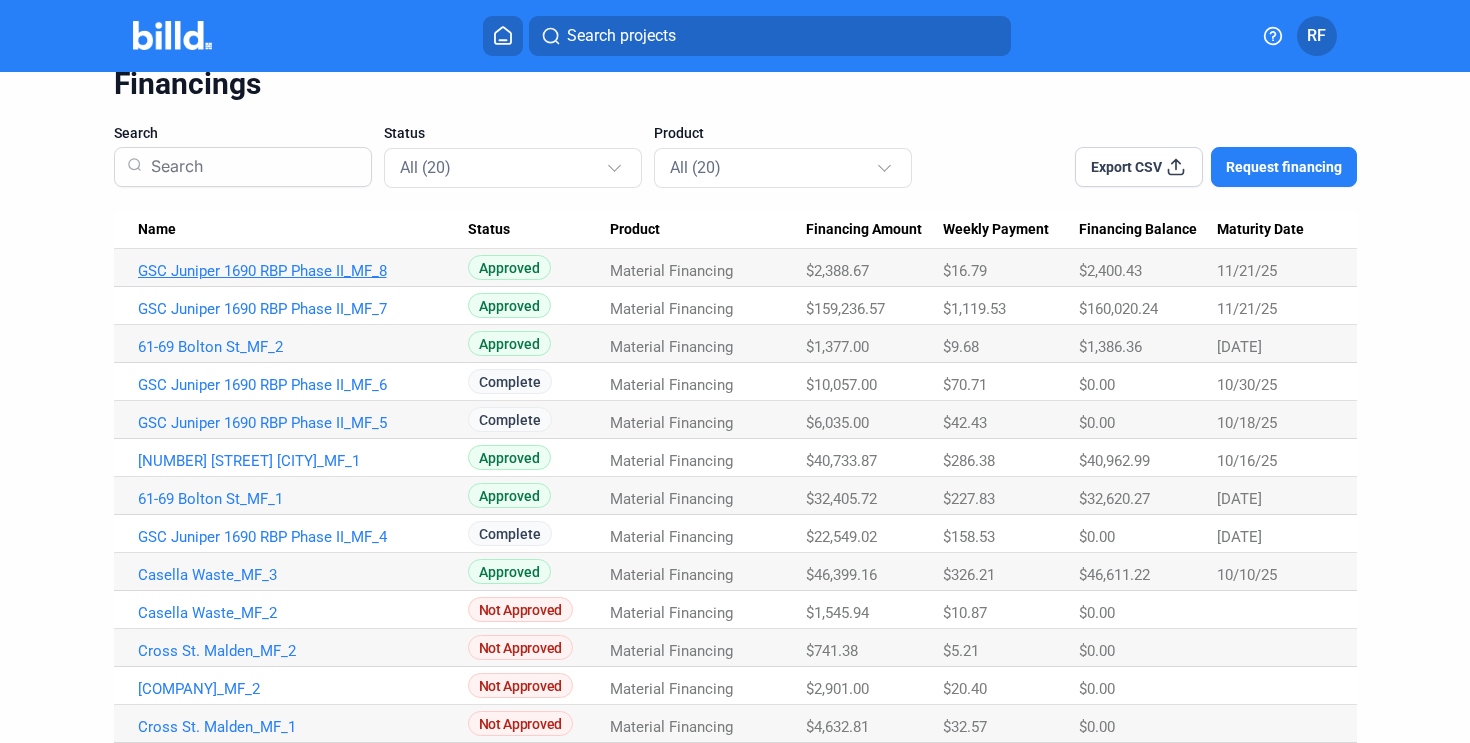 click on "GSC Juniper 1690 RBP Phase II_MF_8" at bounding box center [303, 271] 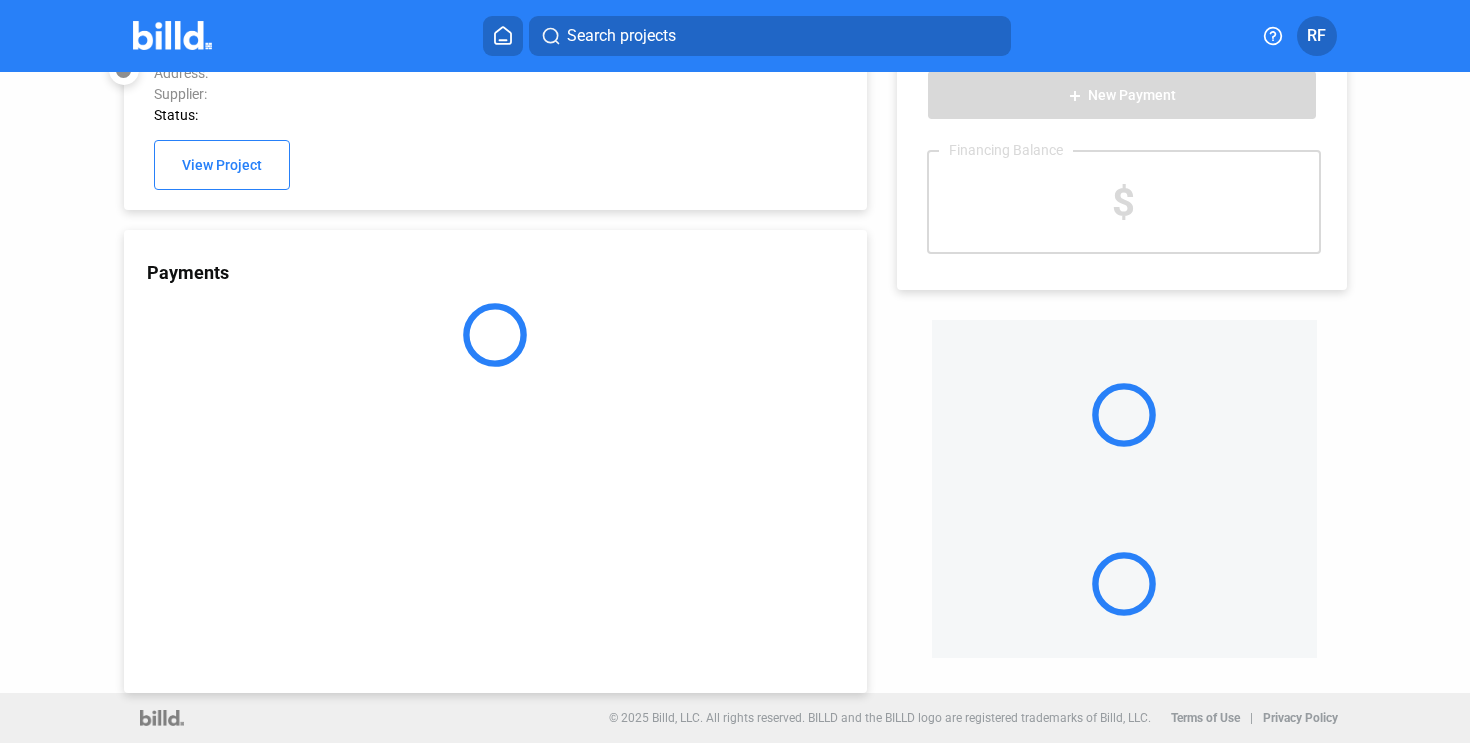 scroll, scrollTop: 53, scrollLeft: 0, axis: vertical 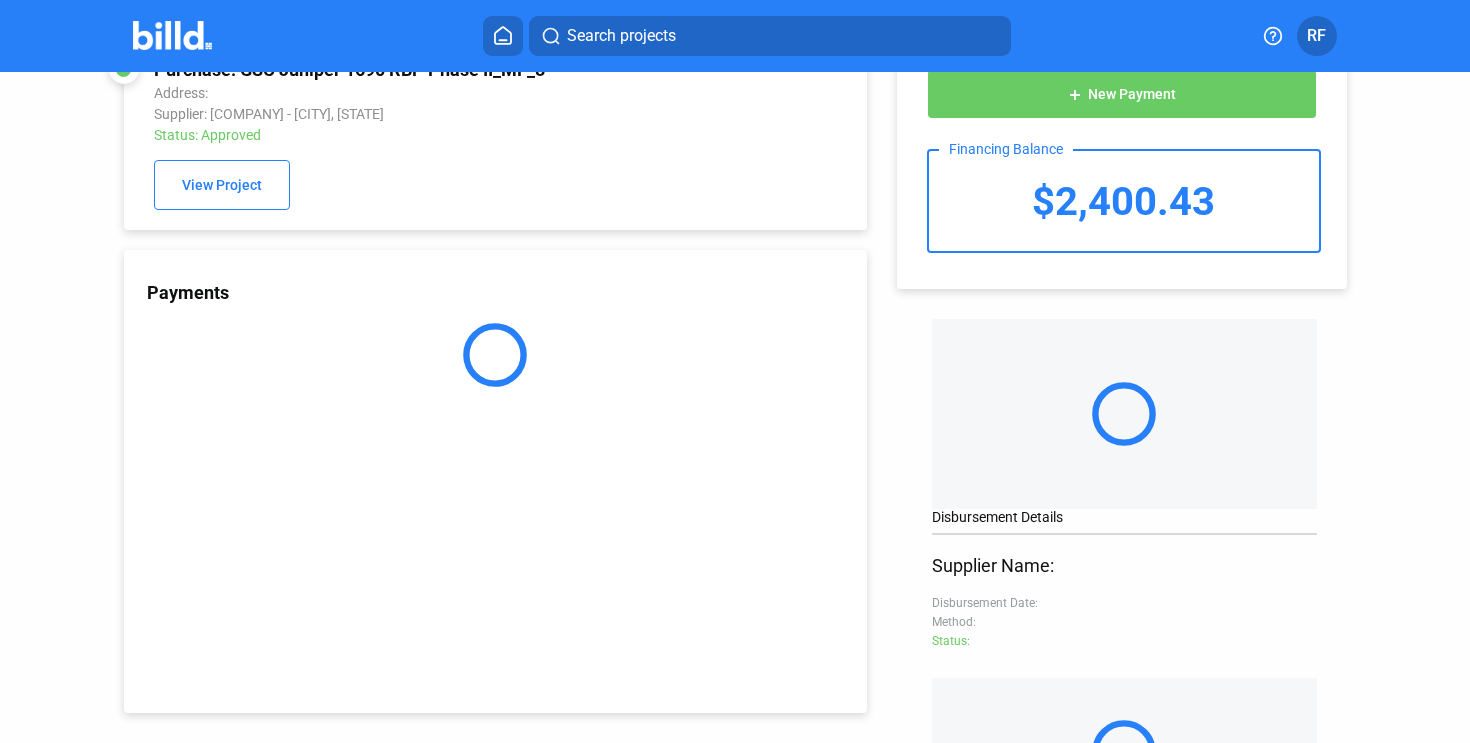 click on "Purchase: GSC Juniper 1690 RBP Phase II_MF_8   Address:    Supplier: [COMPANY] - [CITY], [STATE]  Status: Approved View Project Payments" 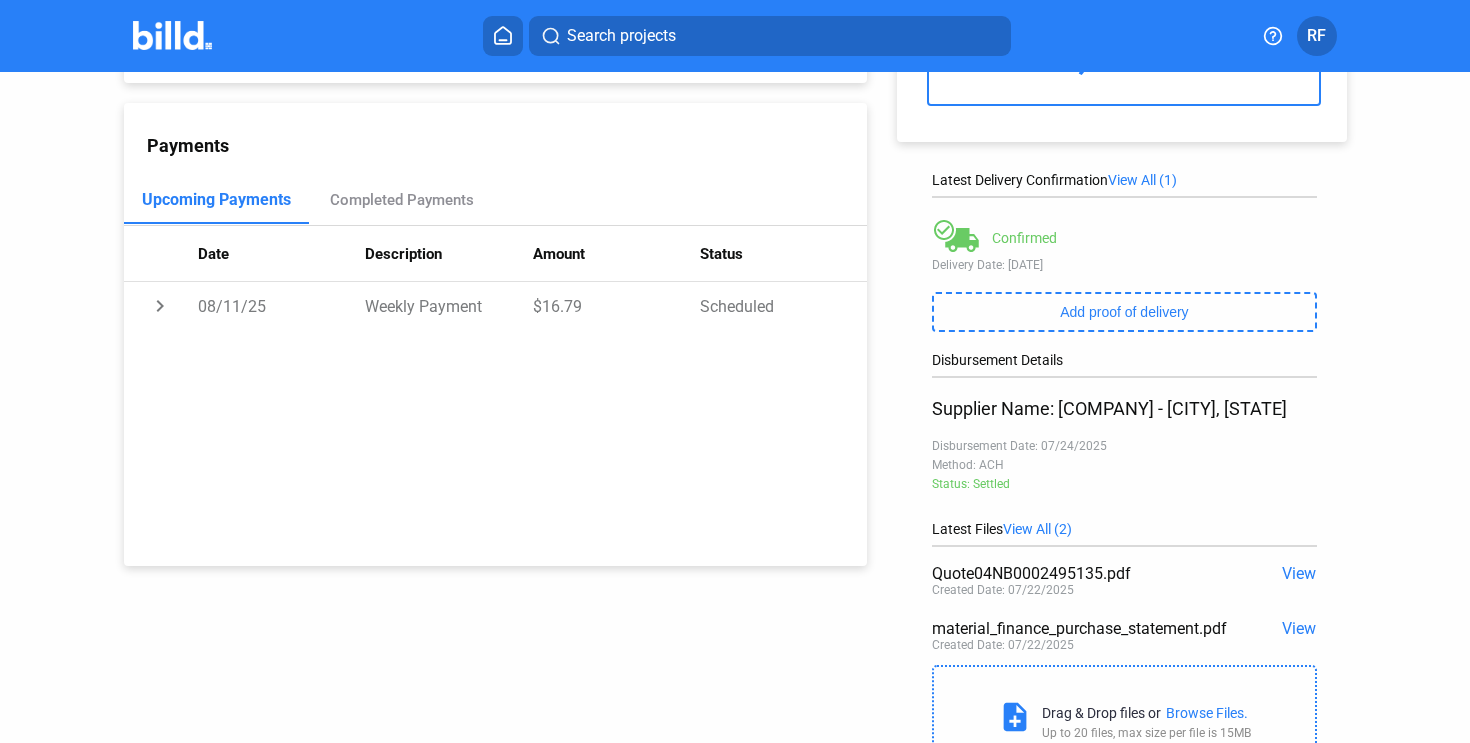 scroll, scrollTop: 196, scrollLeft: 0, axis: vertical 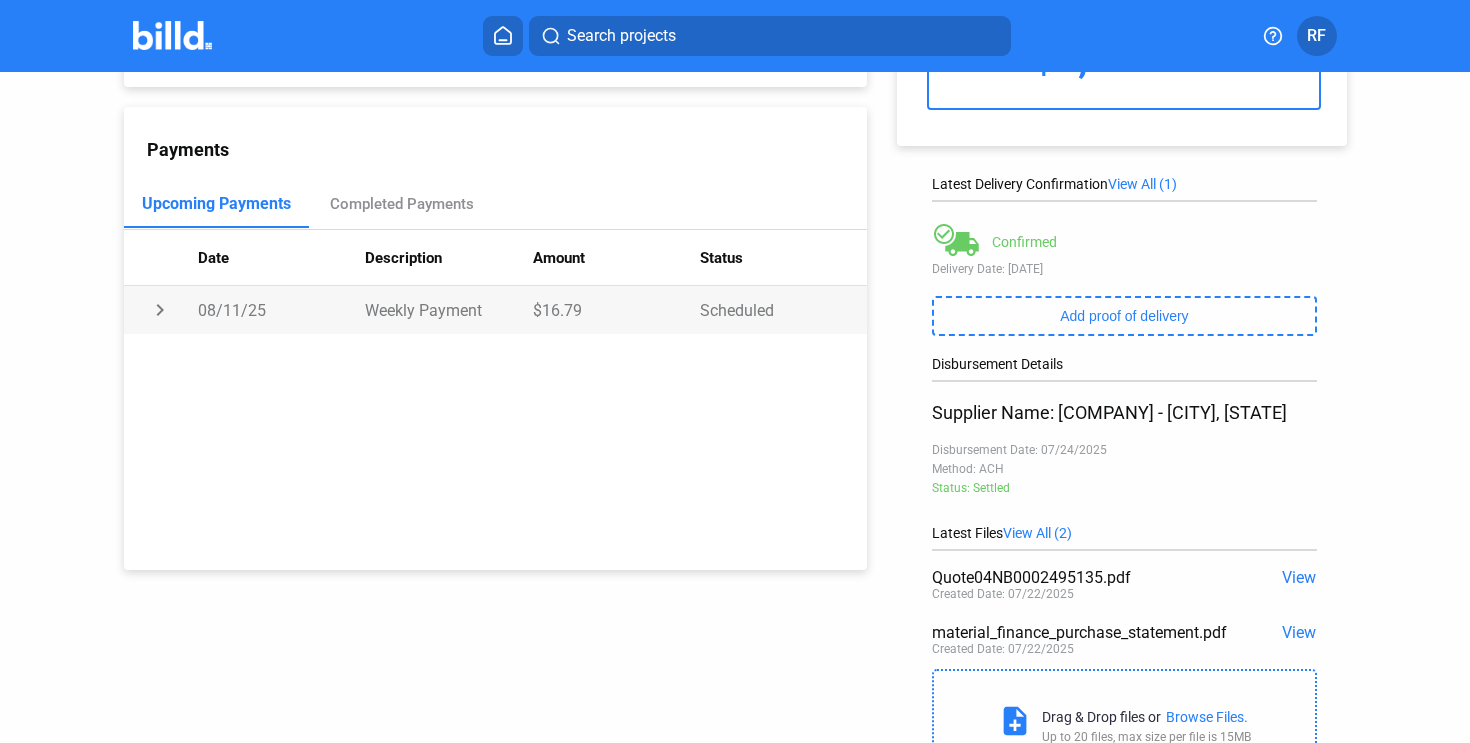 click on "chevron_right" at bounding box center (161, 310) 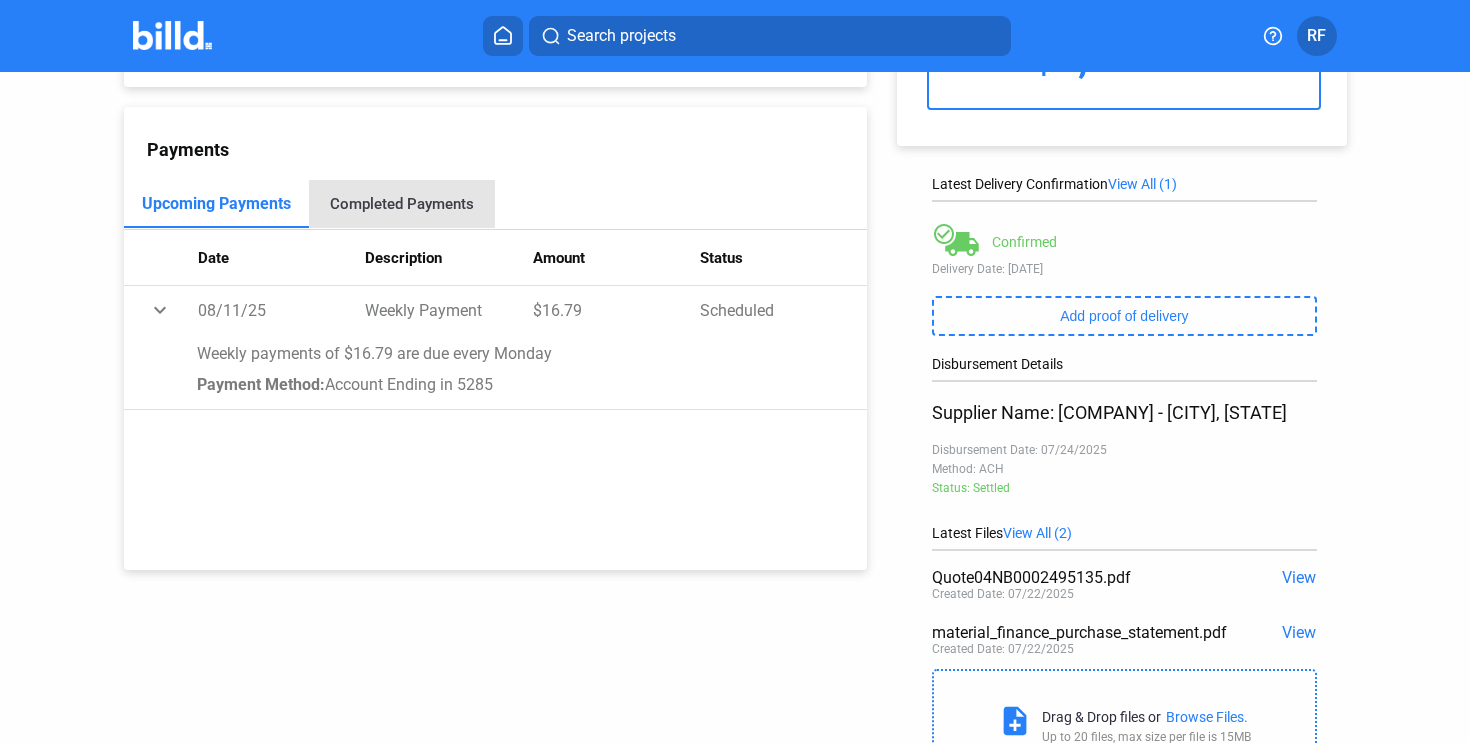 click on "Completed Payments" at bounding box center (402, 204) 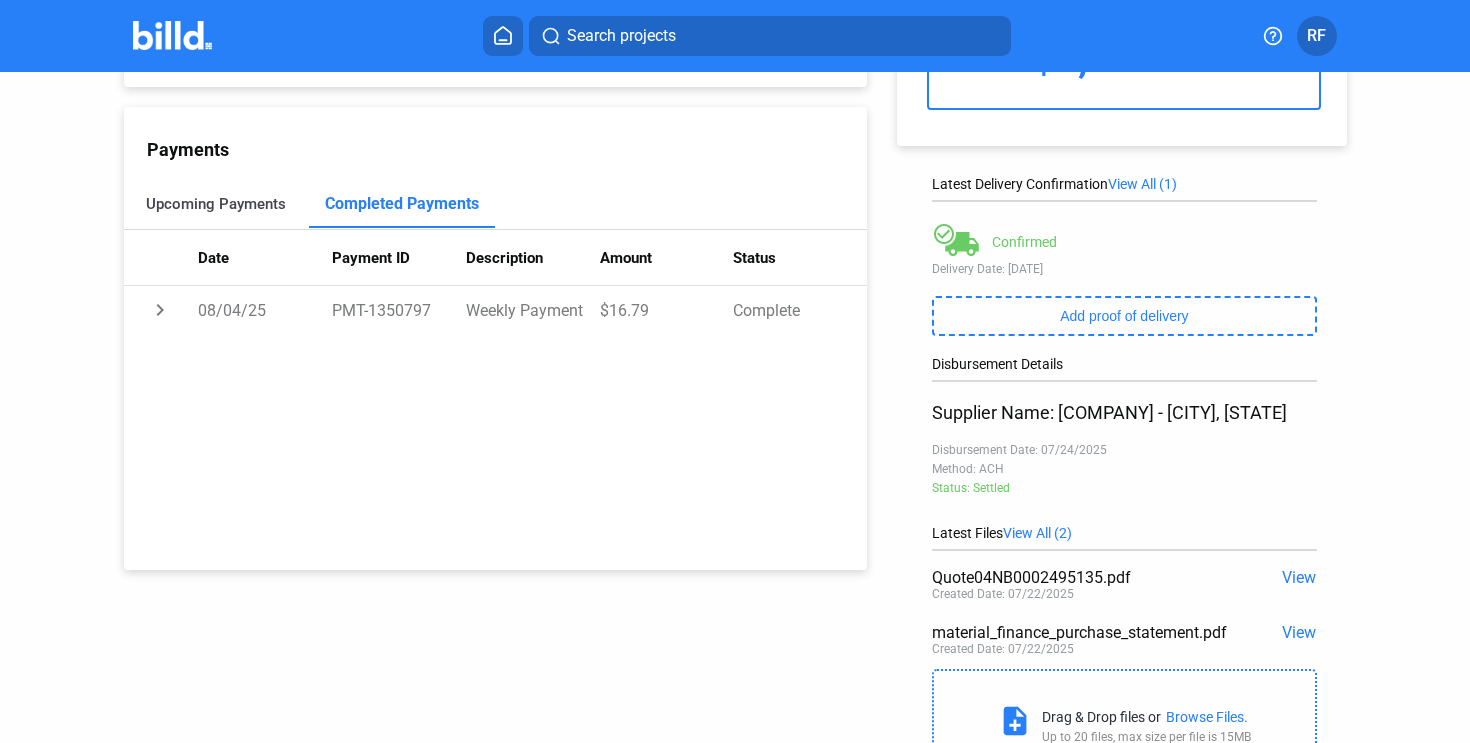 click on "Upcoming Payments" at bounding box center [217, 204] 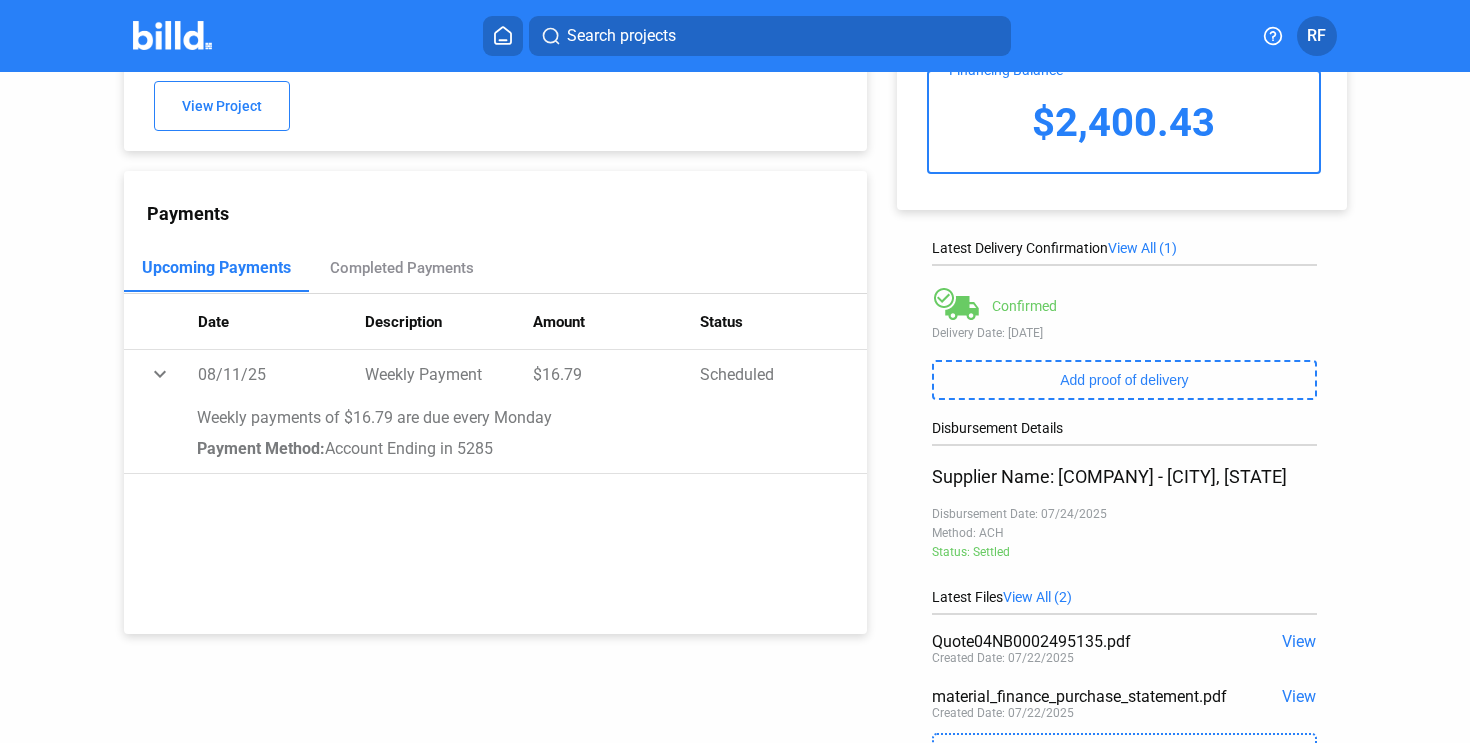 scroll, scrollTop: 144, scrollLeft: 0, axis: vertical 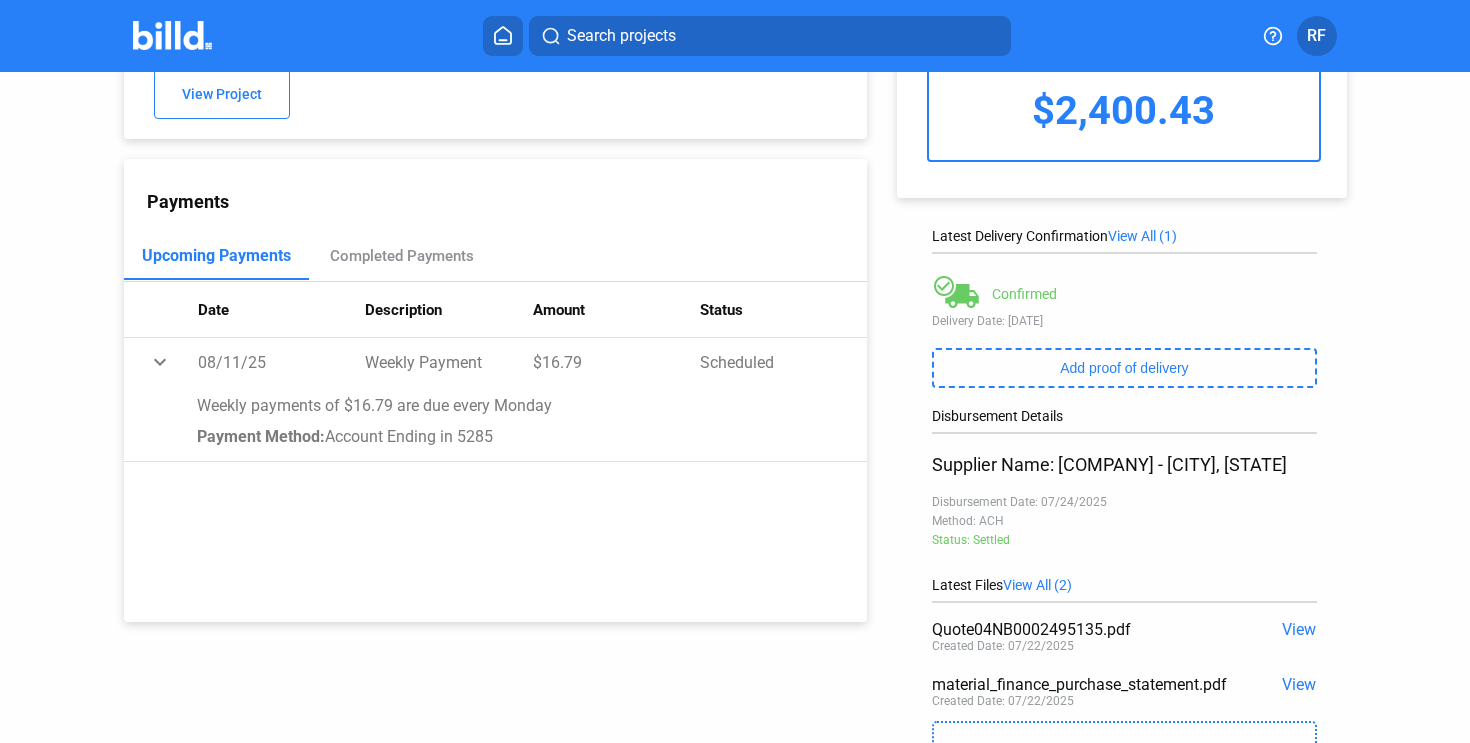 drag, startPoint x: 921, startPoint y: 525, endPoint x: 1073, endPoint y: 527, distance: 152.01315 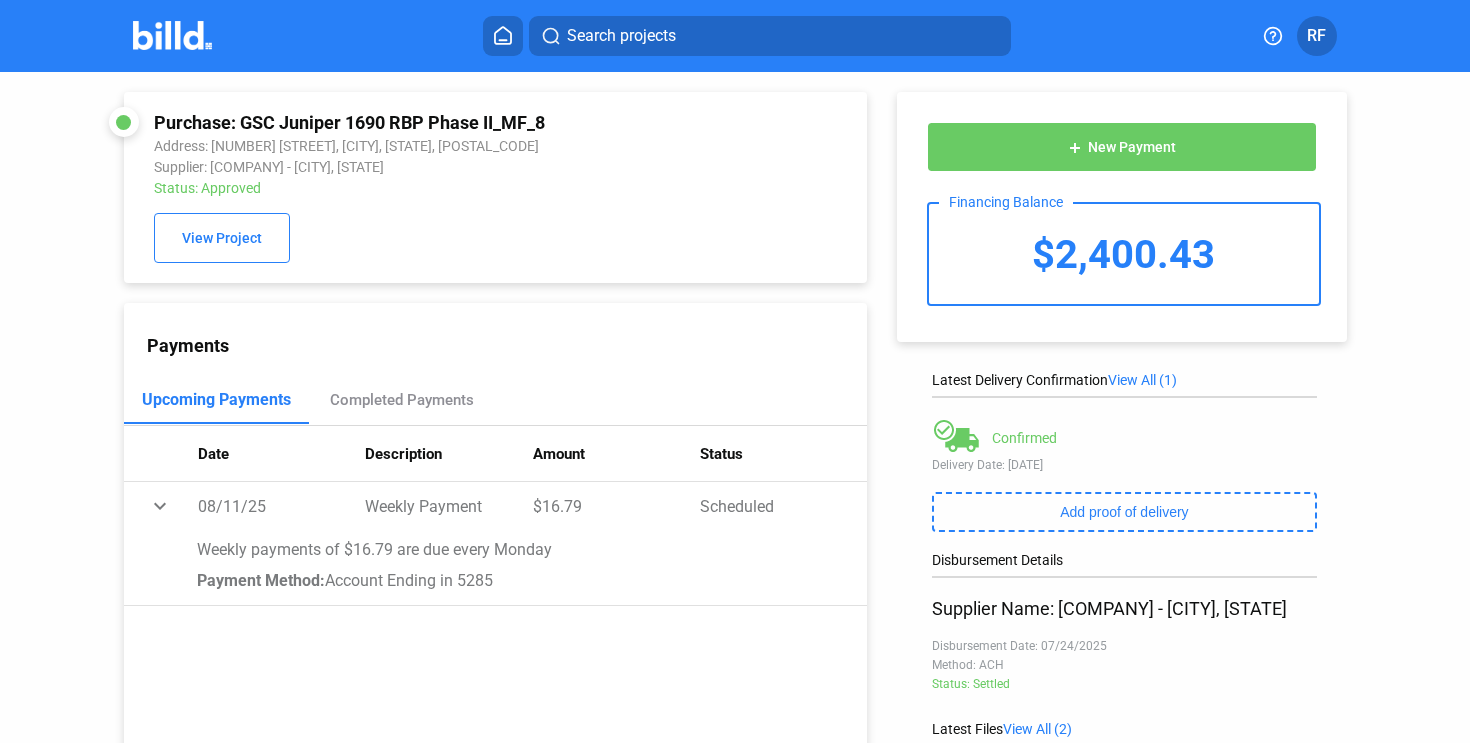 scroll, scrollTop: 68, scrollLeft: 0, axis: vertical 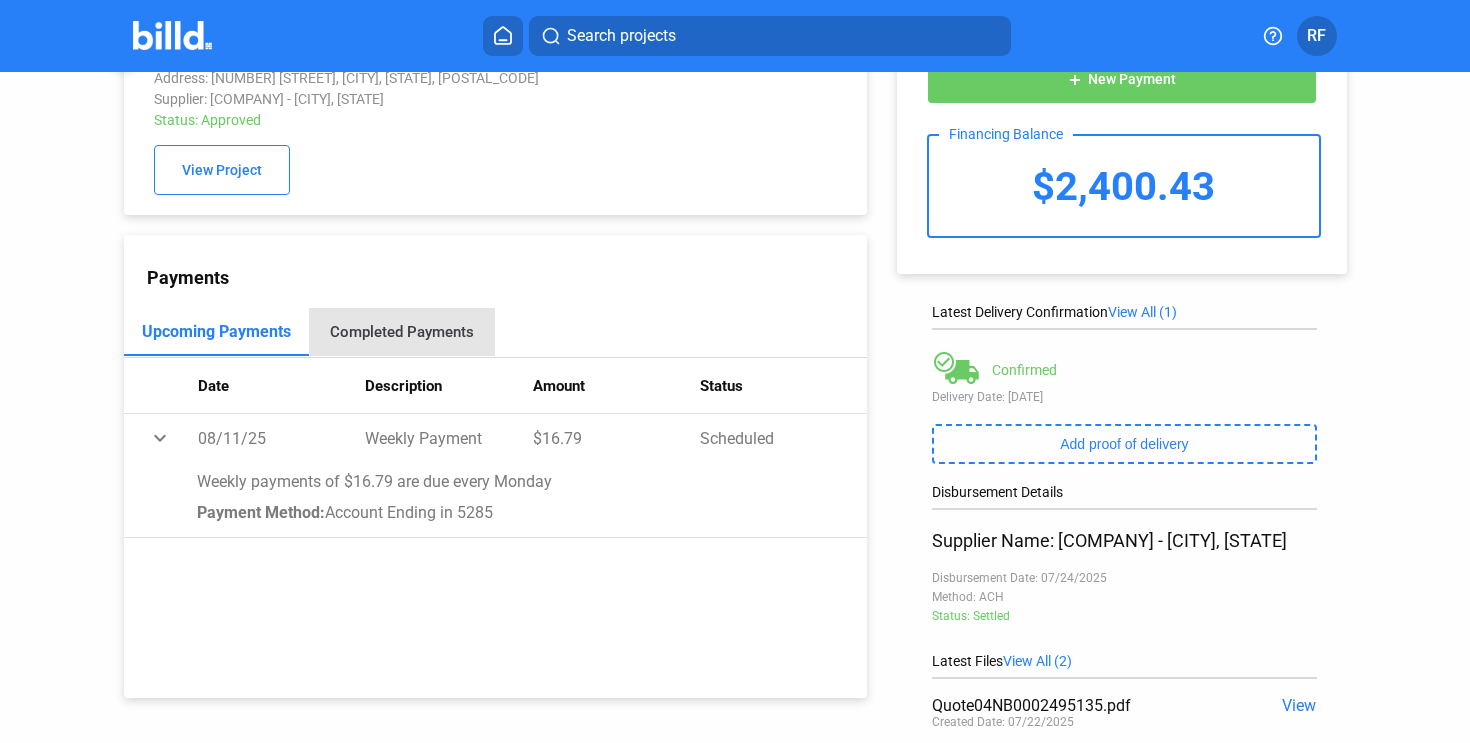 click on "Completed Payments" at bounding box center (402, 332) 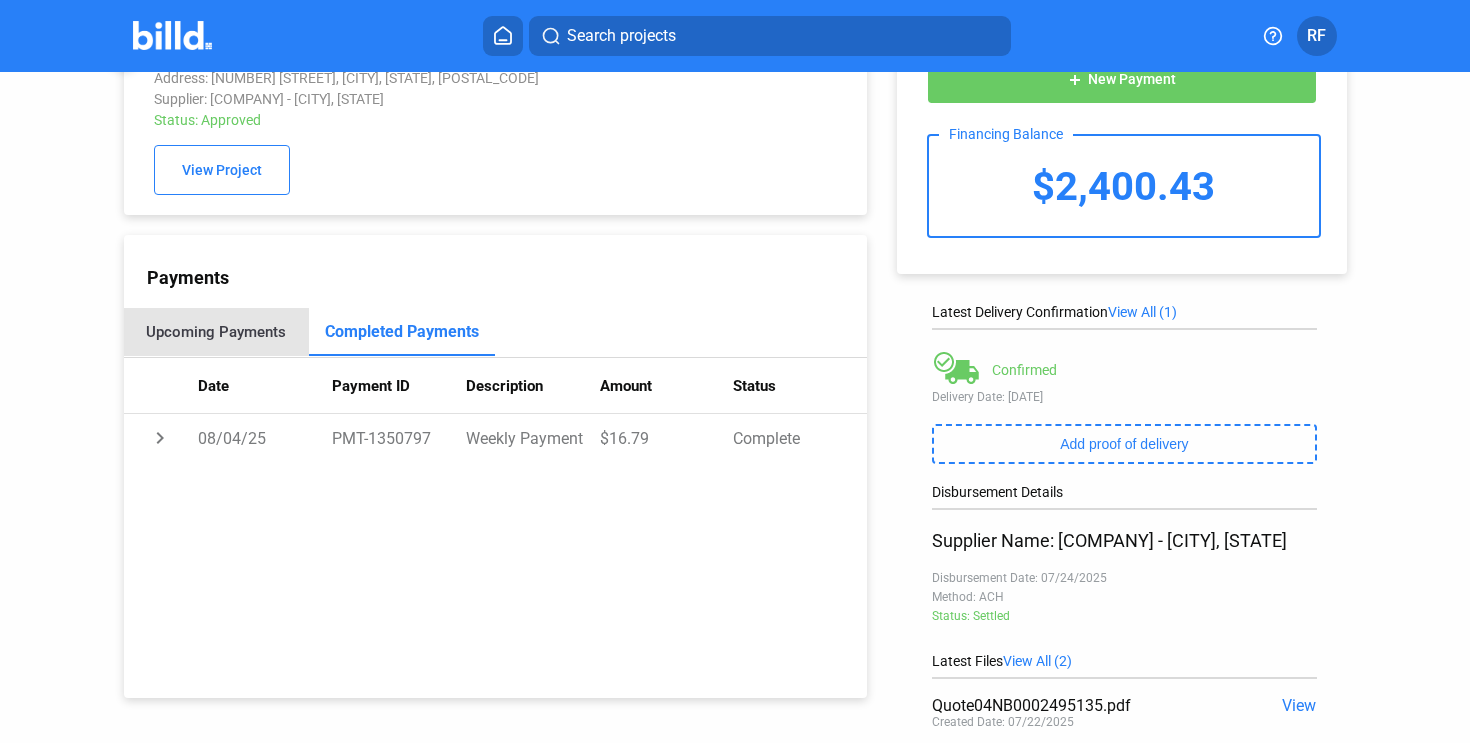 click on "Upcoming Payments" at bounding box center [217, 332] 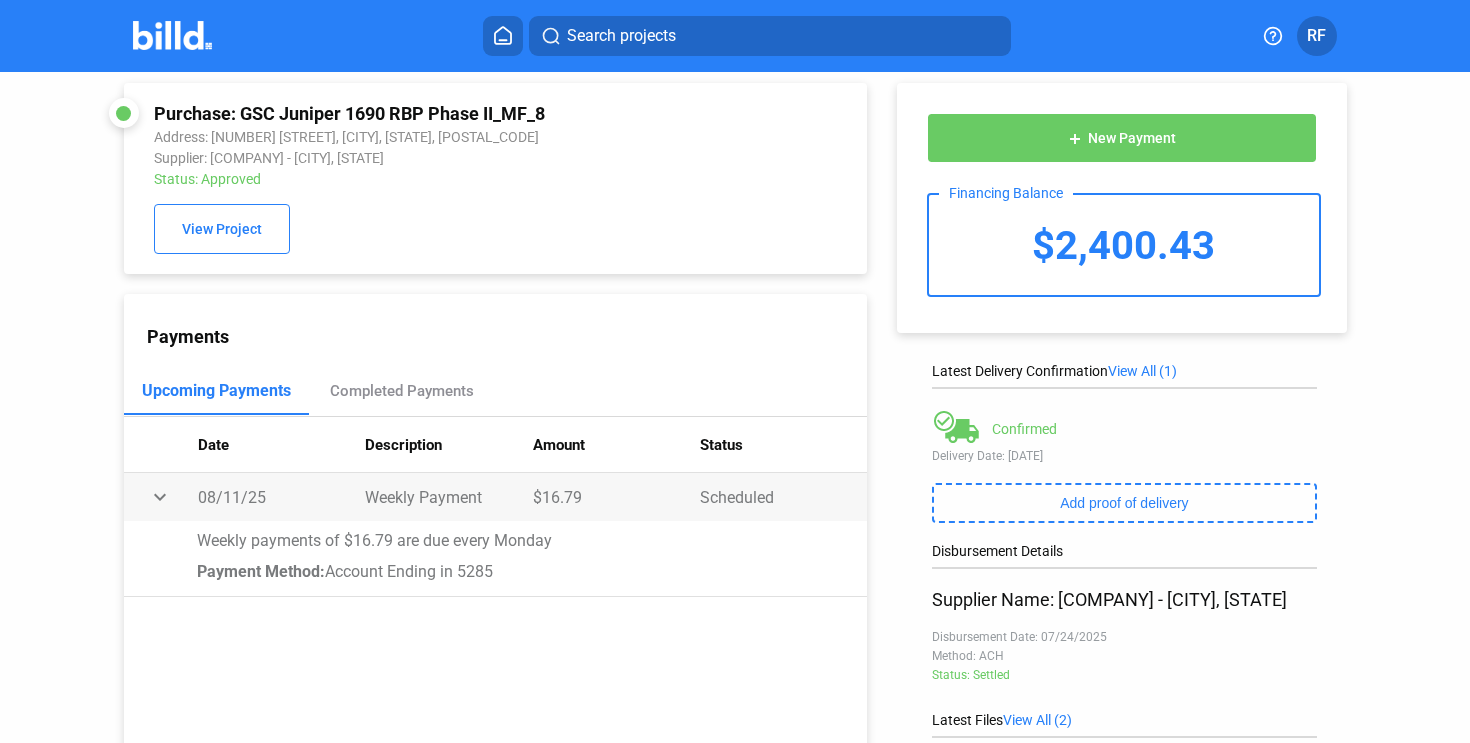 scroll, scrollTop: 0, scrollLeft: 0, axis: both 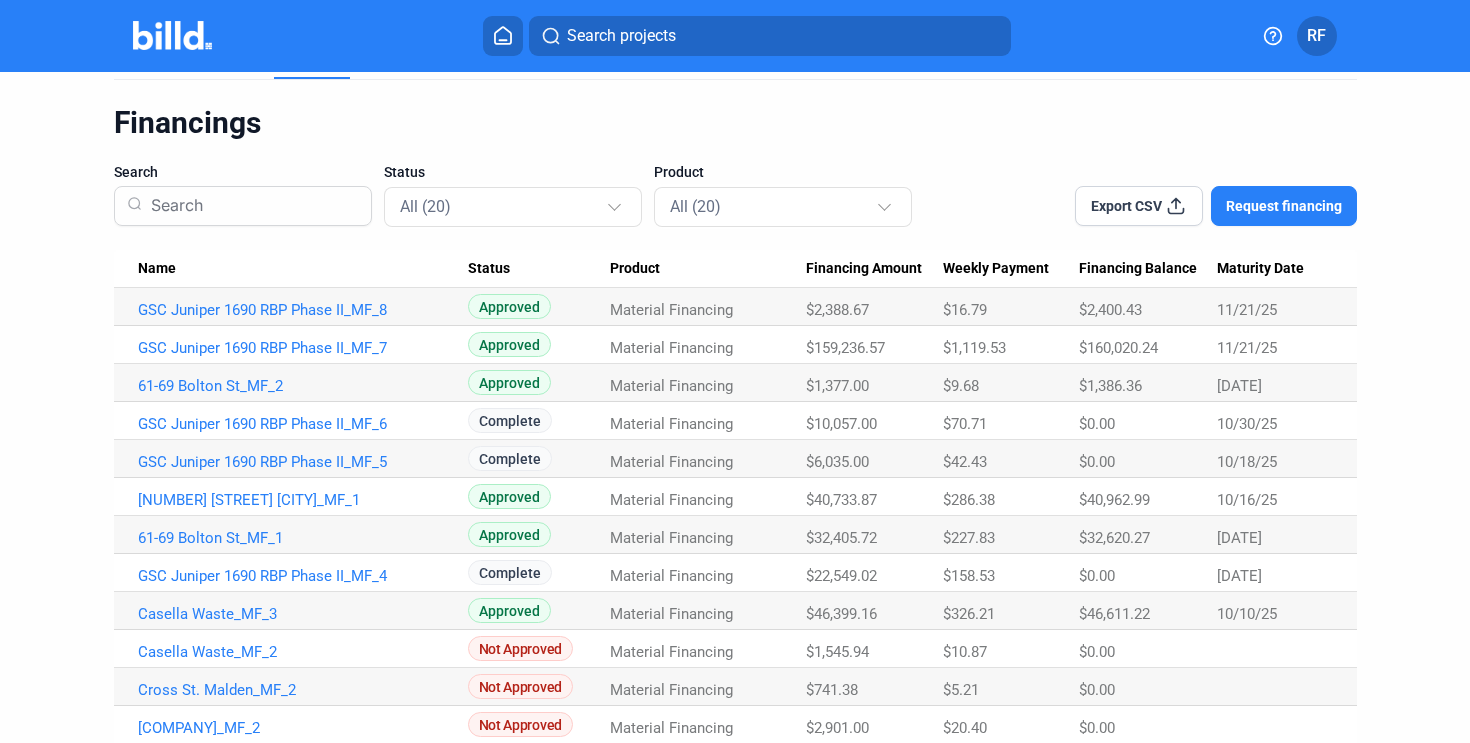 click on "Export CSV" at bounding box center [1126, 206] 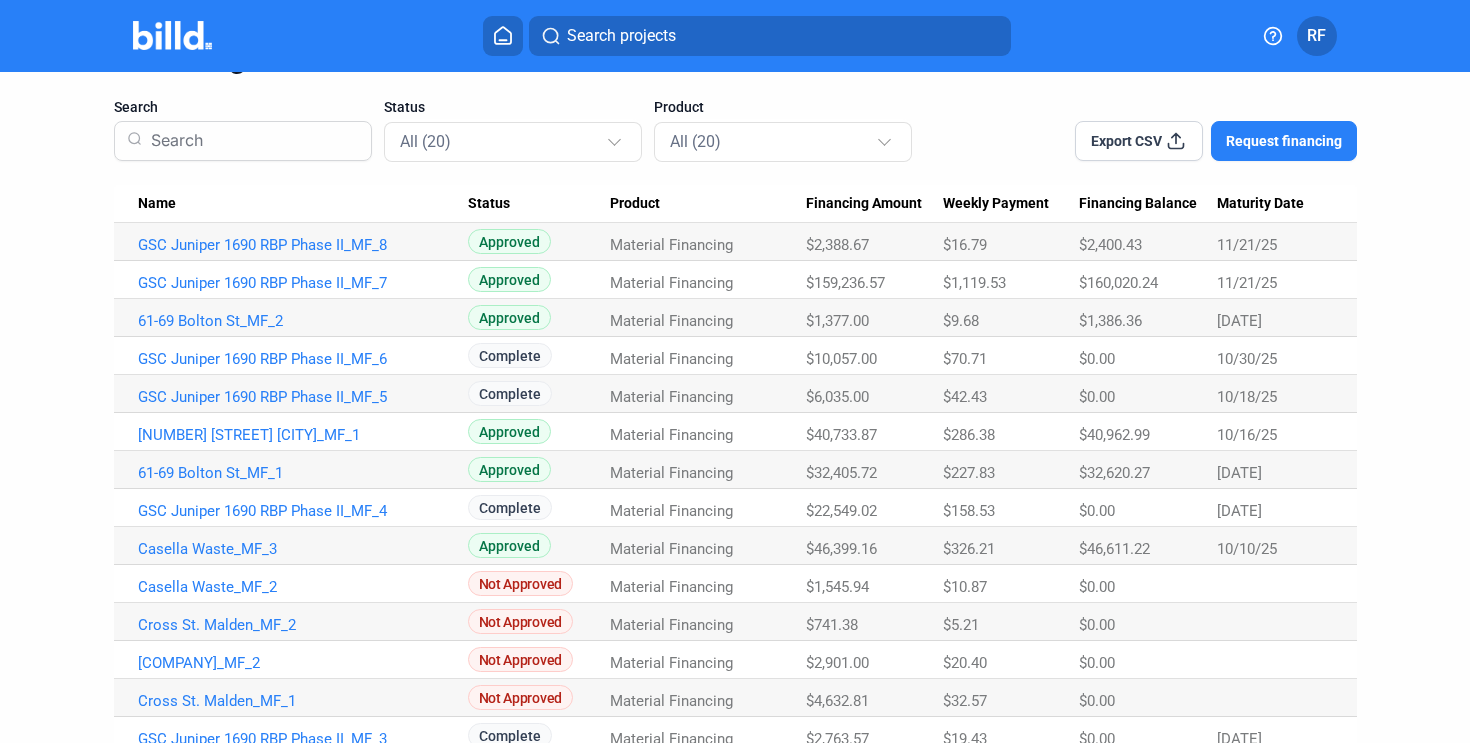 scroll, scrollTop: 113, scrollLeft: 0, axis: vertical 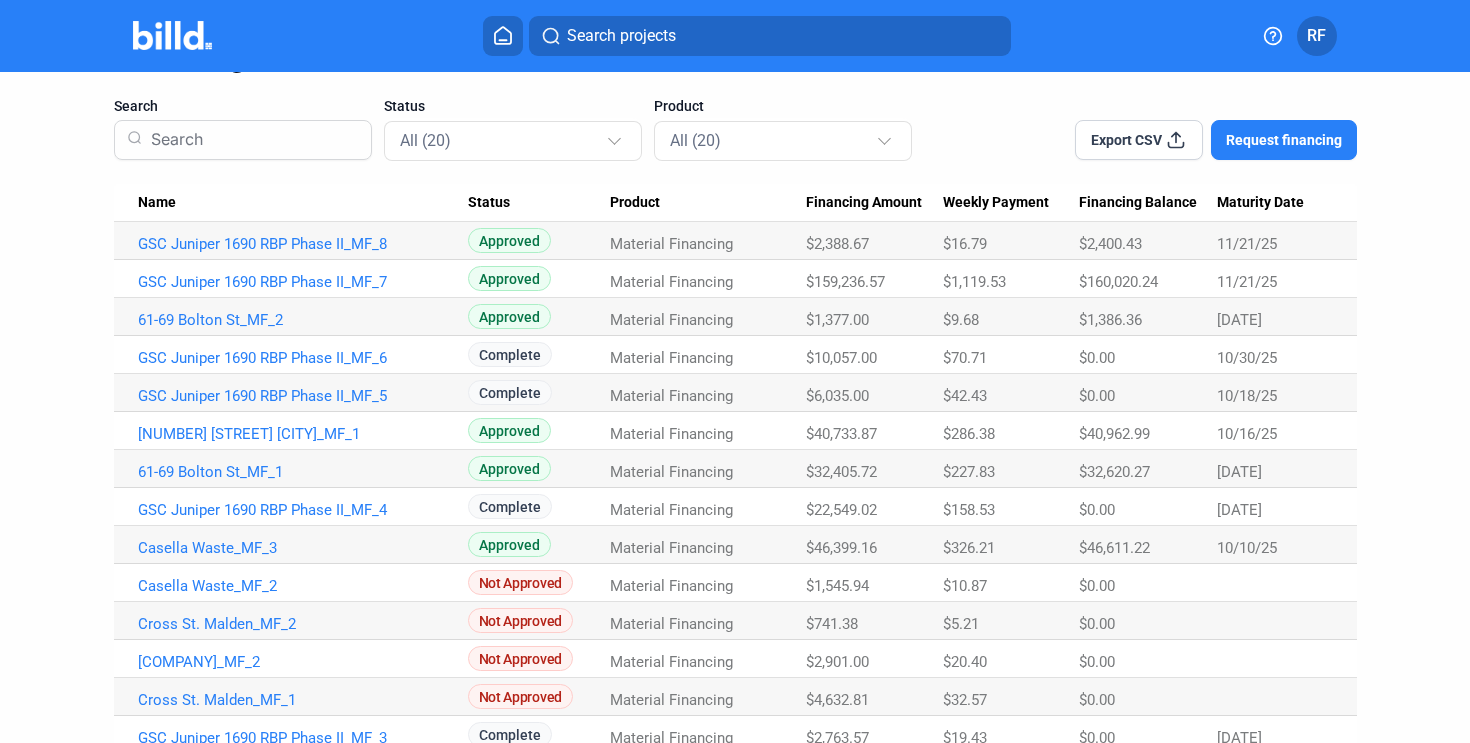 click at bounding box center (172, 35) 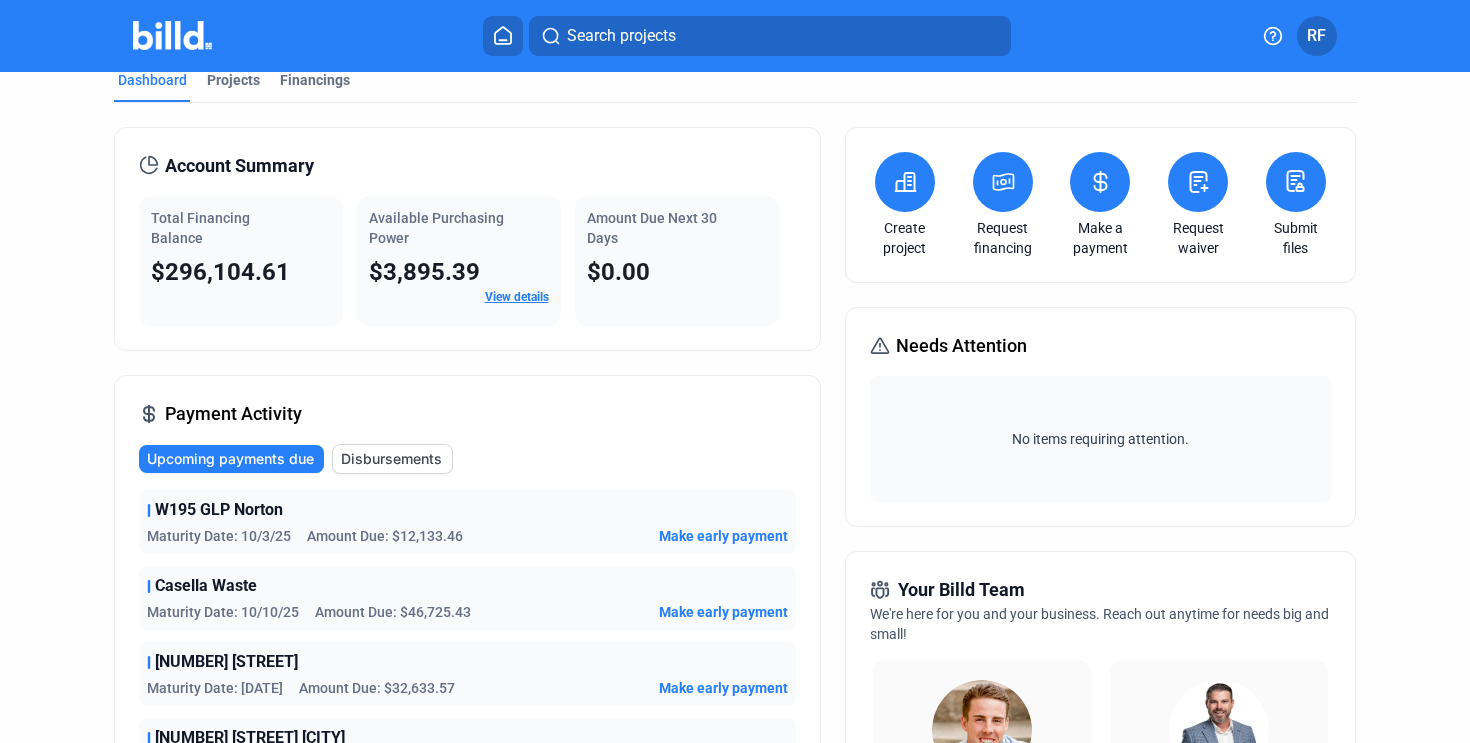 scroll, scrollTop: 0, scrollLeft: 0, axis: both 